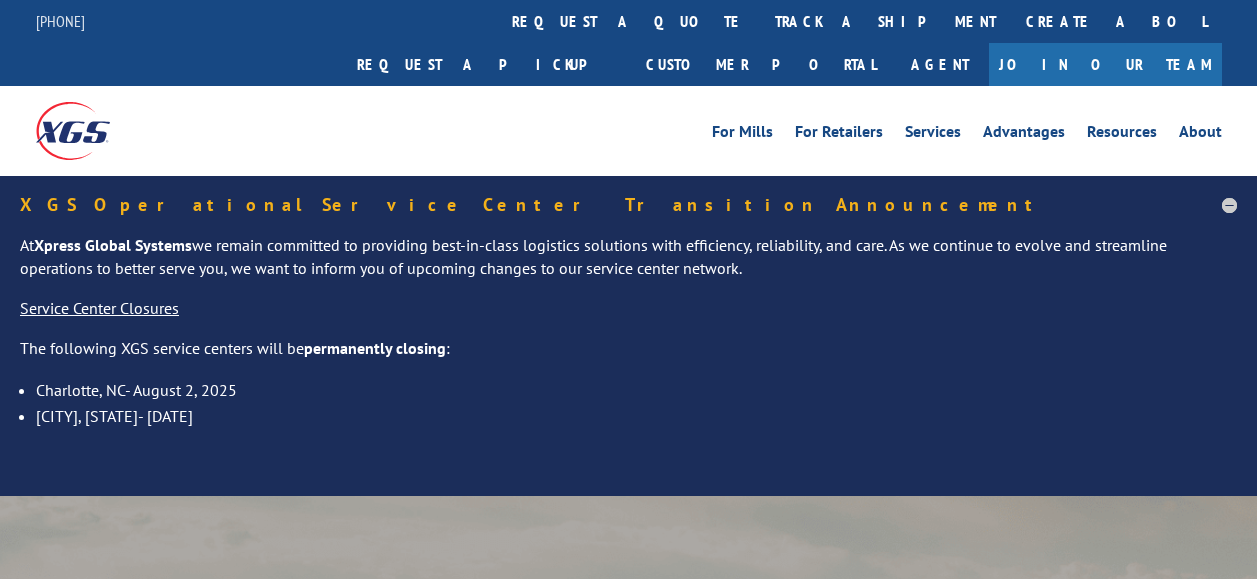 scroll, scrollTop: 0, scrollLeft: 0, axis: both 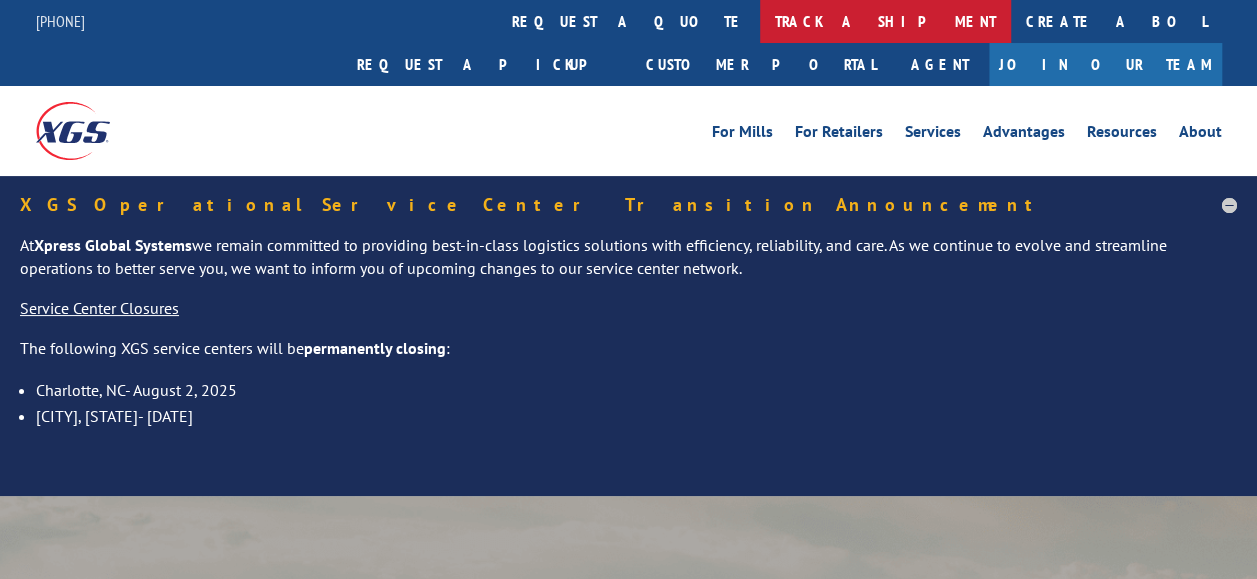 click on "track a shipment" at bounding box center (885, 21) 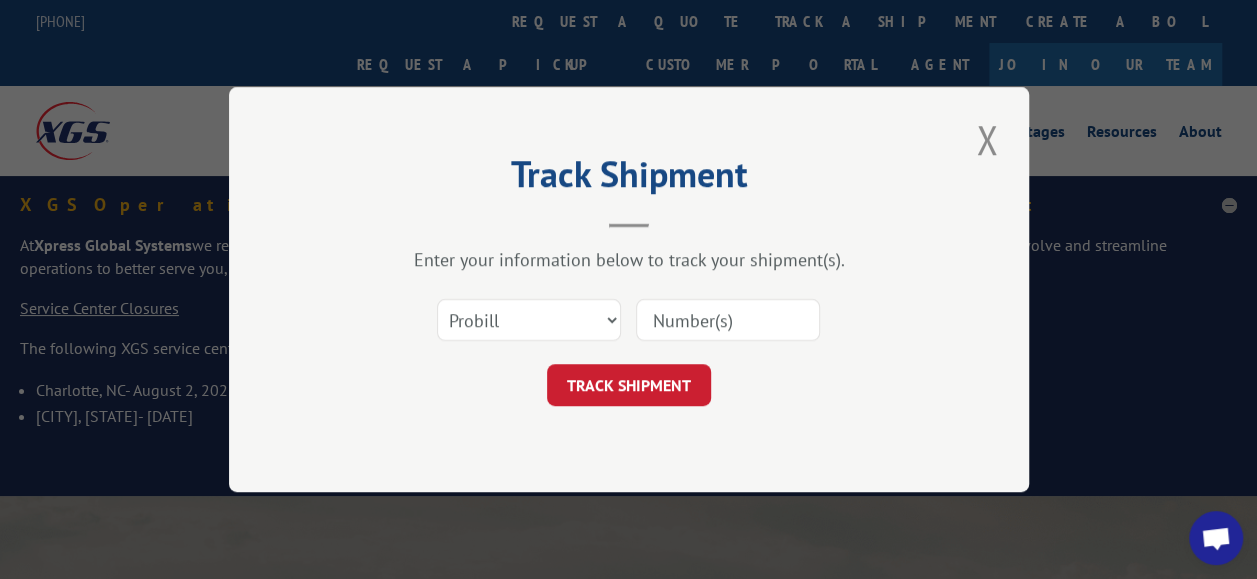 click on "Select category... Probill BOL PO" at bounding box center (629, 320) 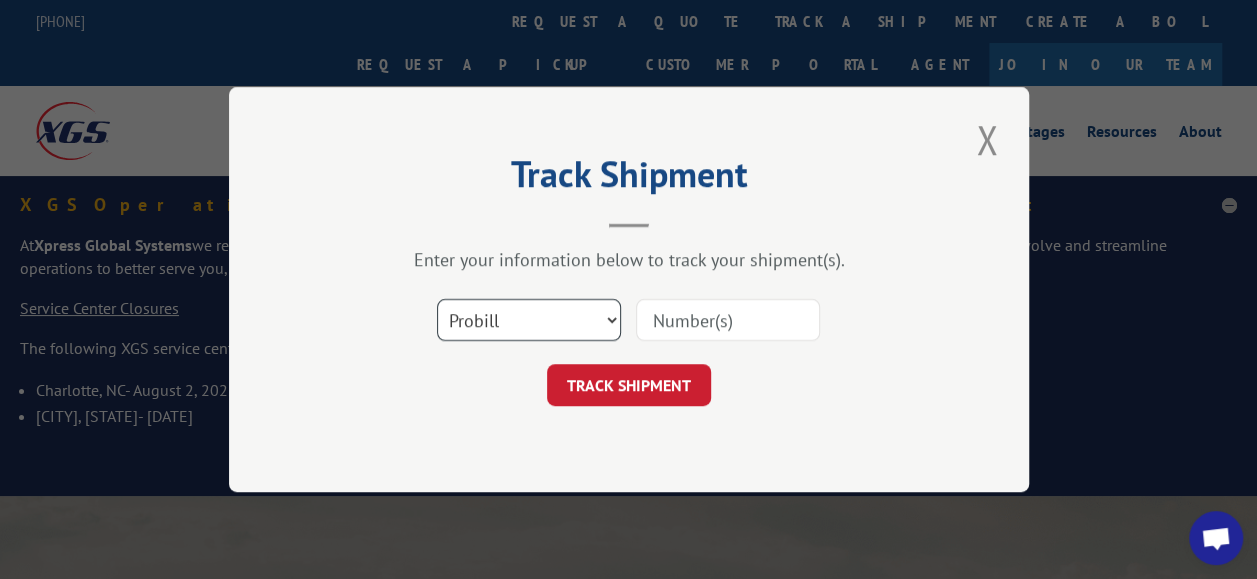drag, startPoint x: 600, startPoint y: 308, endPoint x: 578, endPoint y: 331, distance: 31.827662 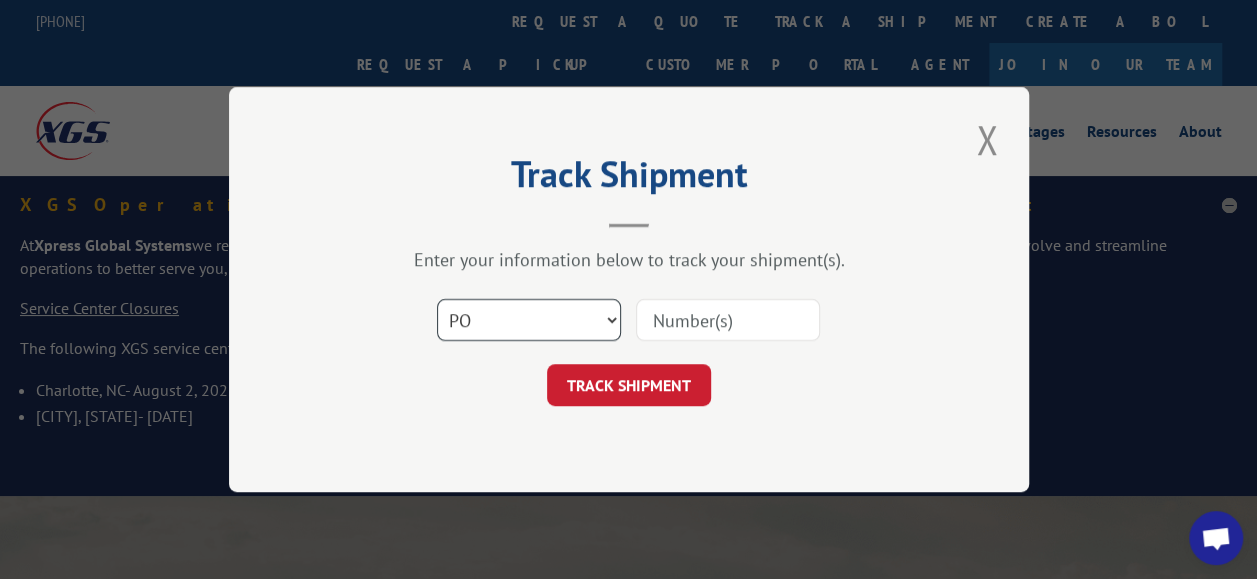click on "Select category... Probill BOL PO" at bounding box center [529, 320] 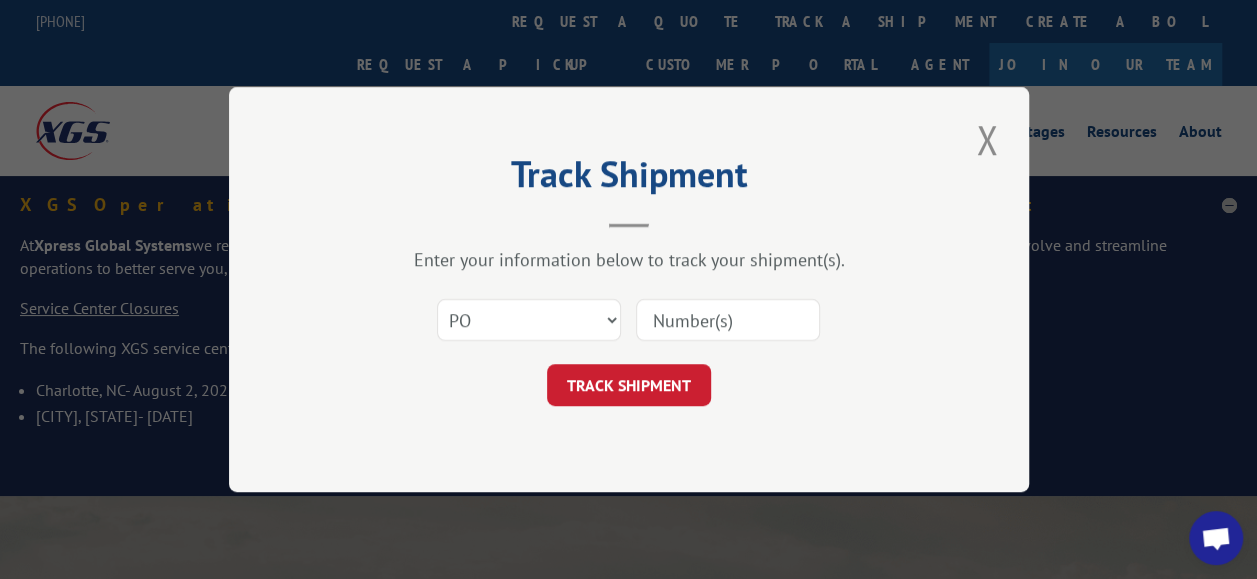 click at bounding box center (728, 320) 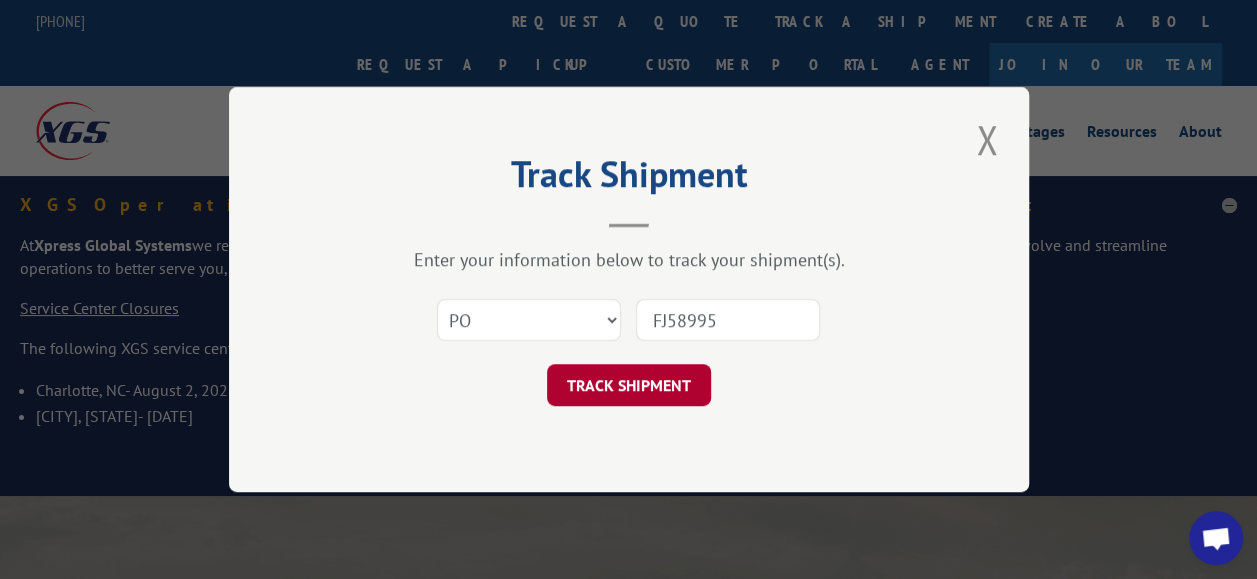 type on "FJ58995" 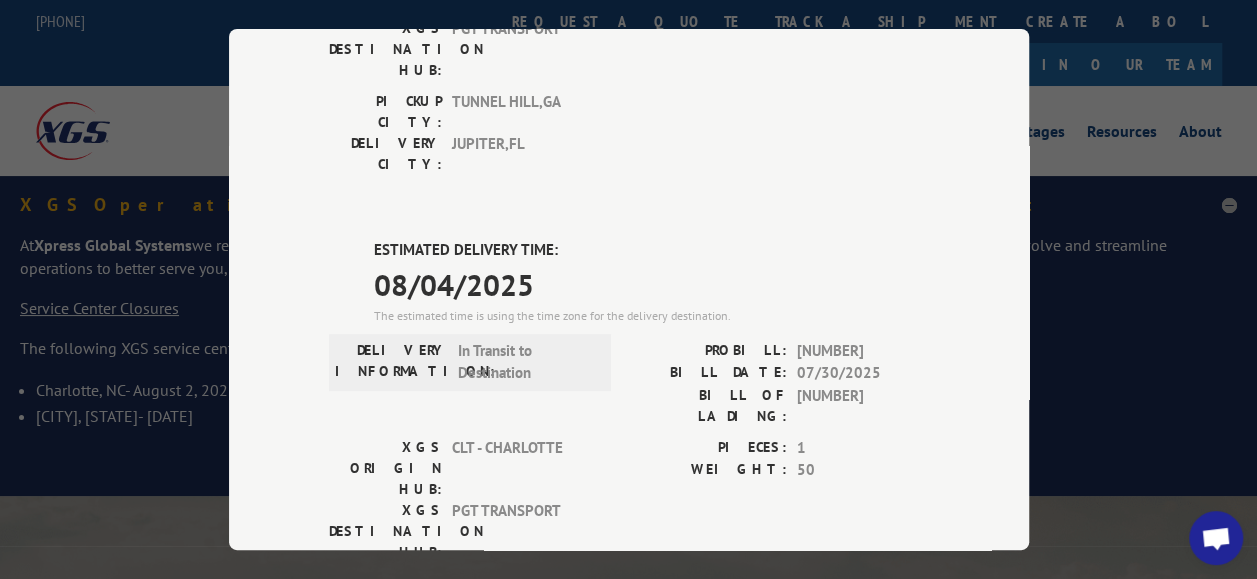 scroll, scrollTop: 292, scrollLeft: 0, axis: vertical 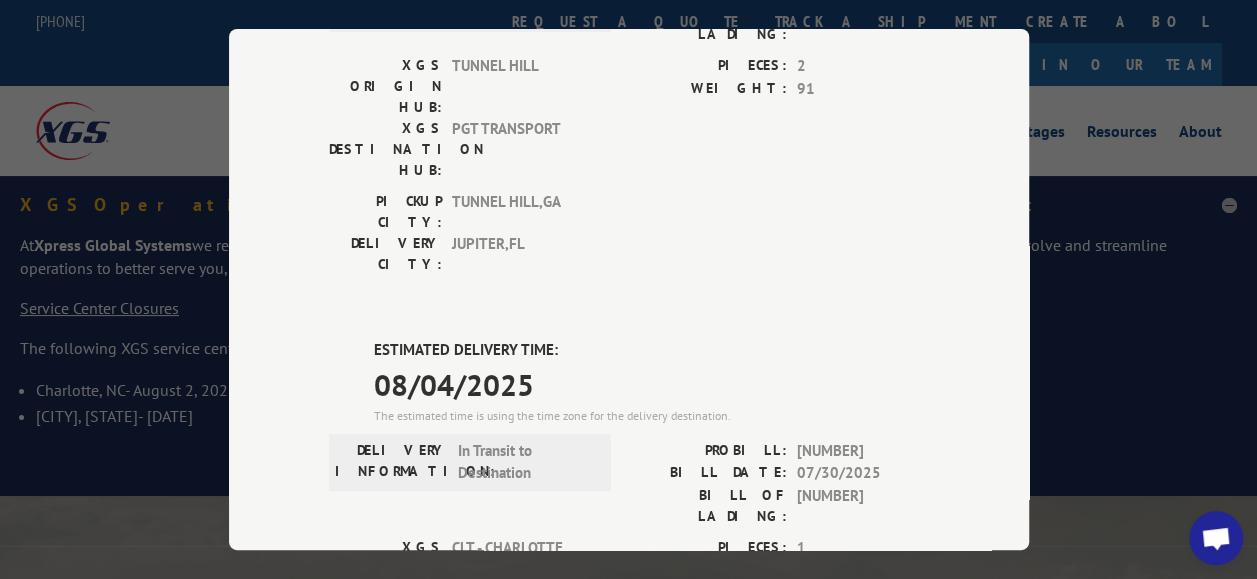click on "08/04/2025" at bounding box center [651, 384] 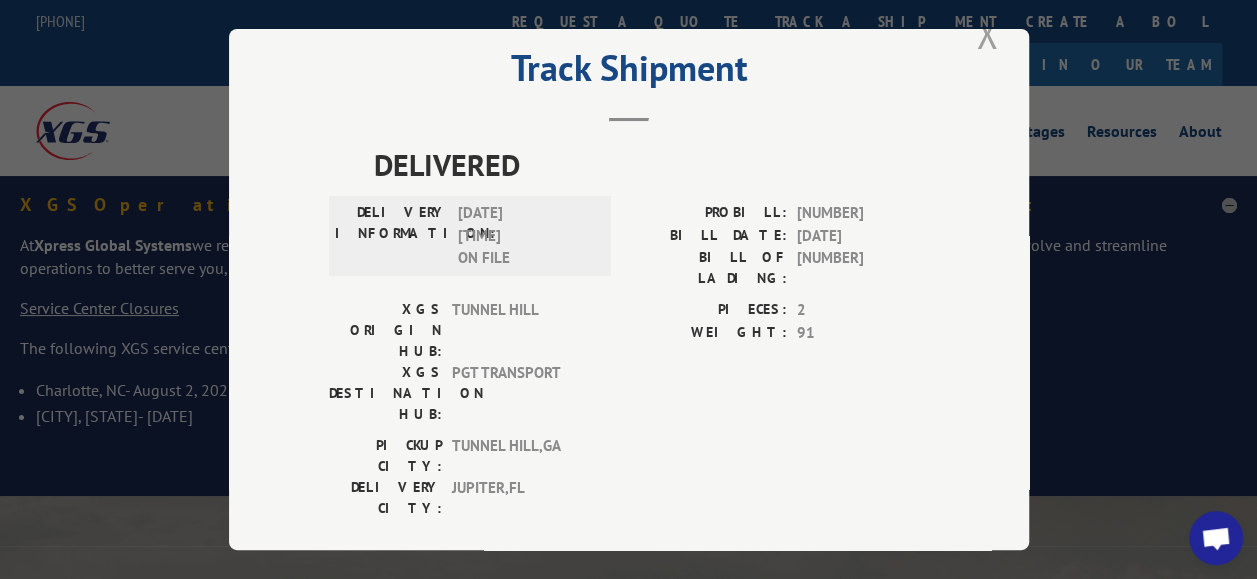 scroll, scrollTop: 0, scrollLeft: 0, axis: both 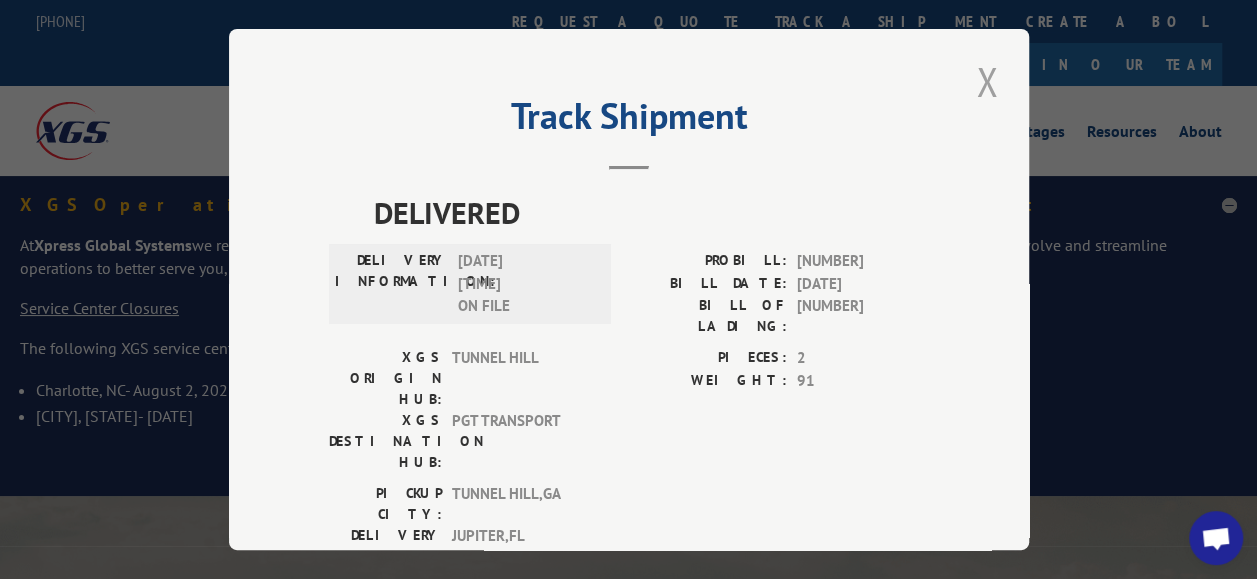 click at bounding box center (987, 81) 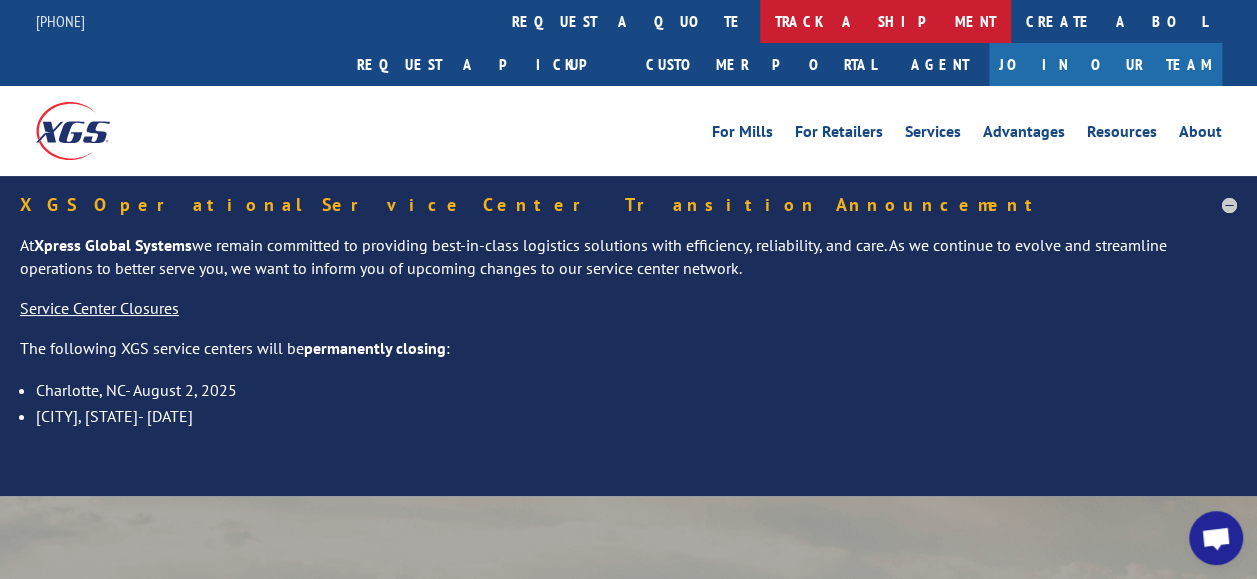 click on "track a shipment" at bounding box center [885, 21] 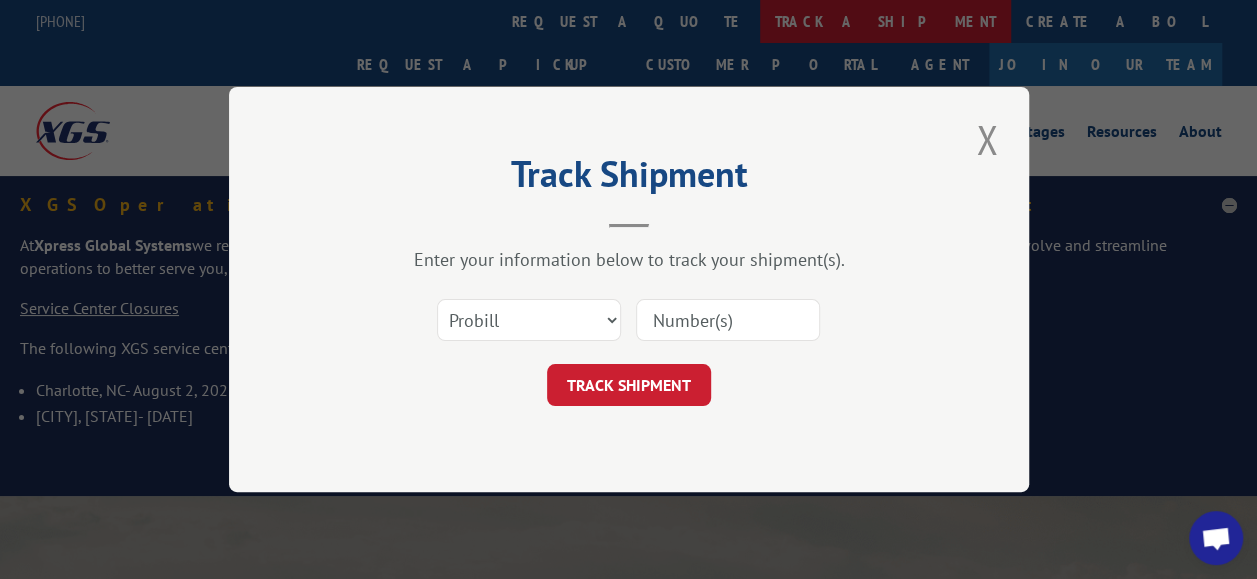 scroll, scrollTop: 0, scrollLeft: 0, axis: both 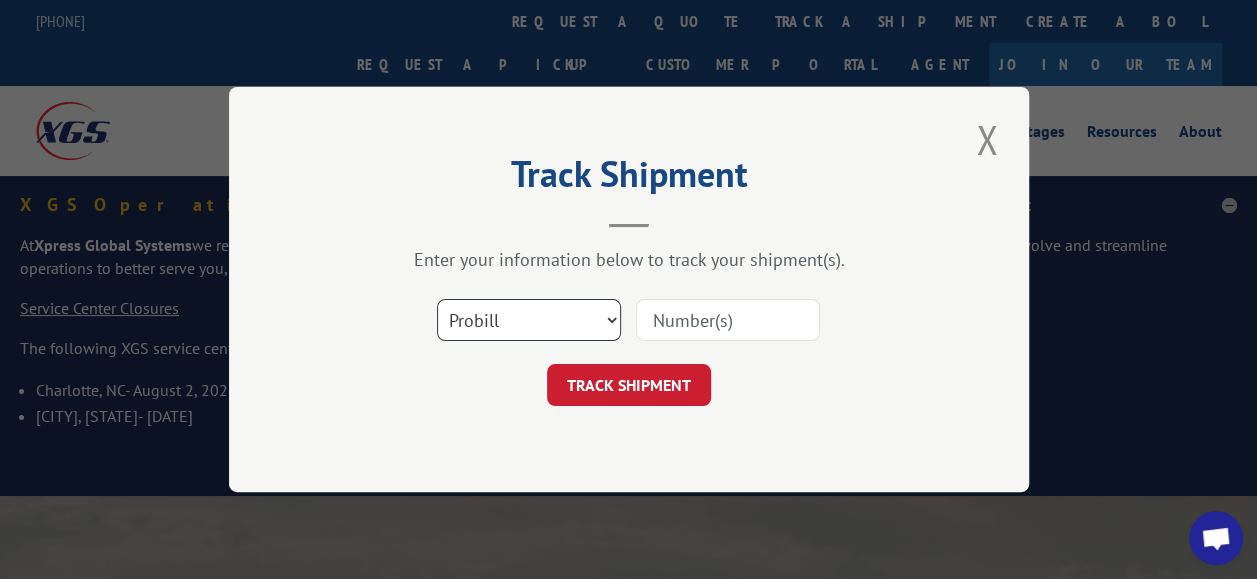 click on "Select category... Probill BOL PO" at bounding box center [529, 320] 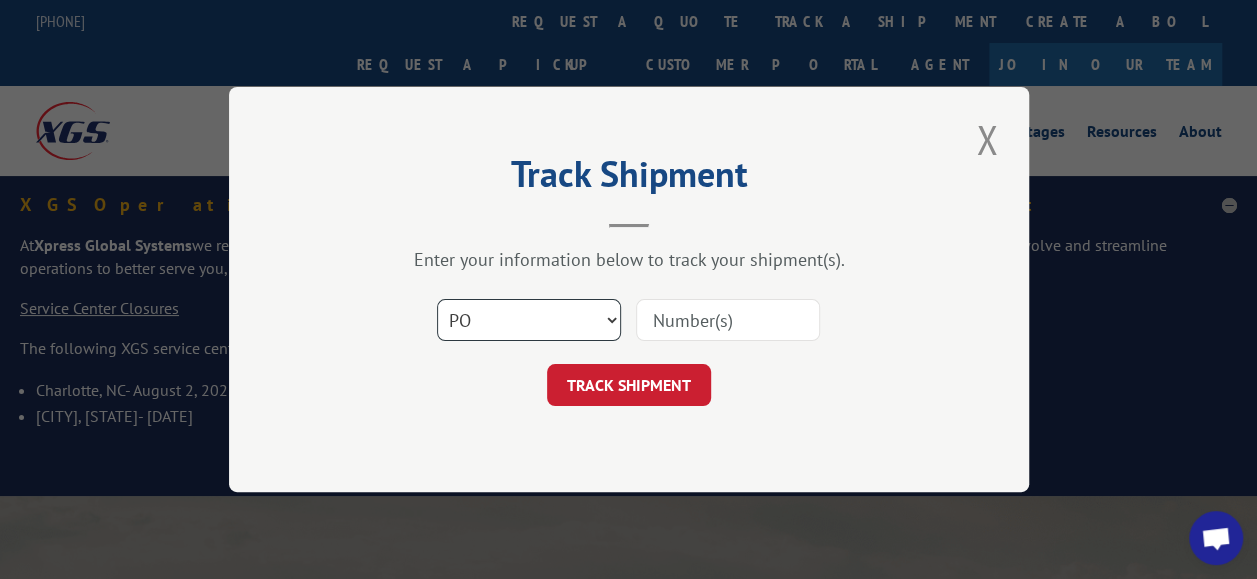 click on "Select category... Probill BOL PO" at bounding box center (529, 320) 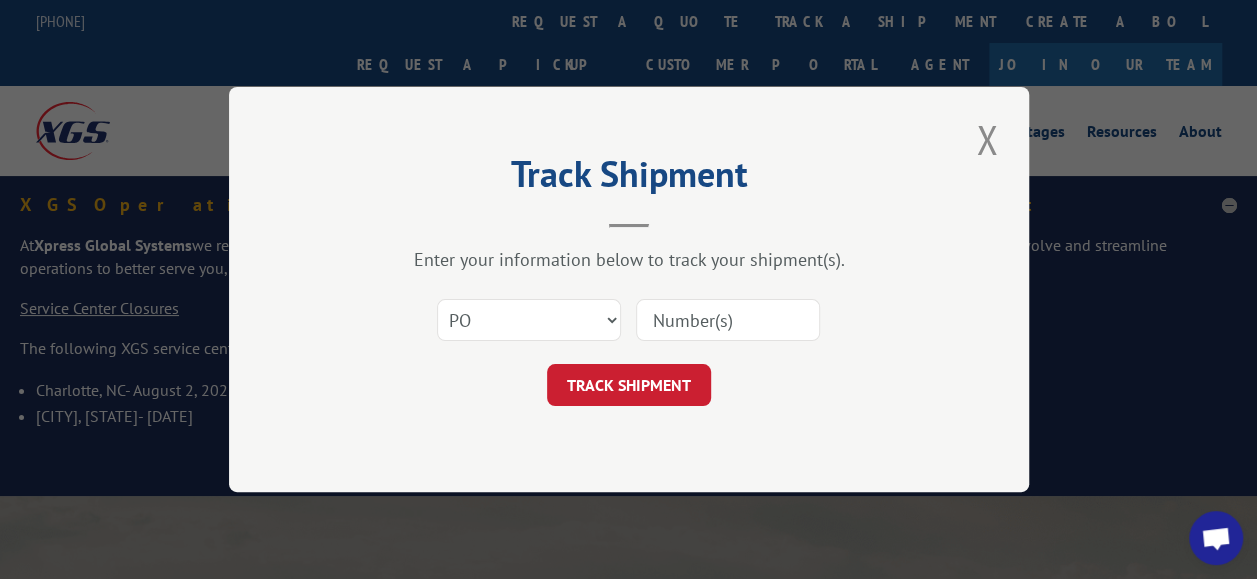 click at bounding box center [728, 320] 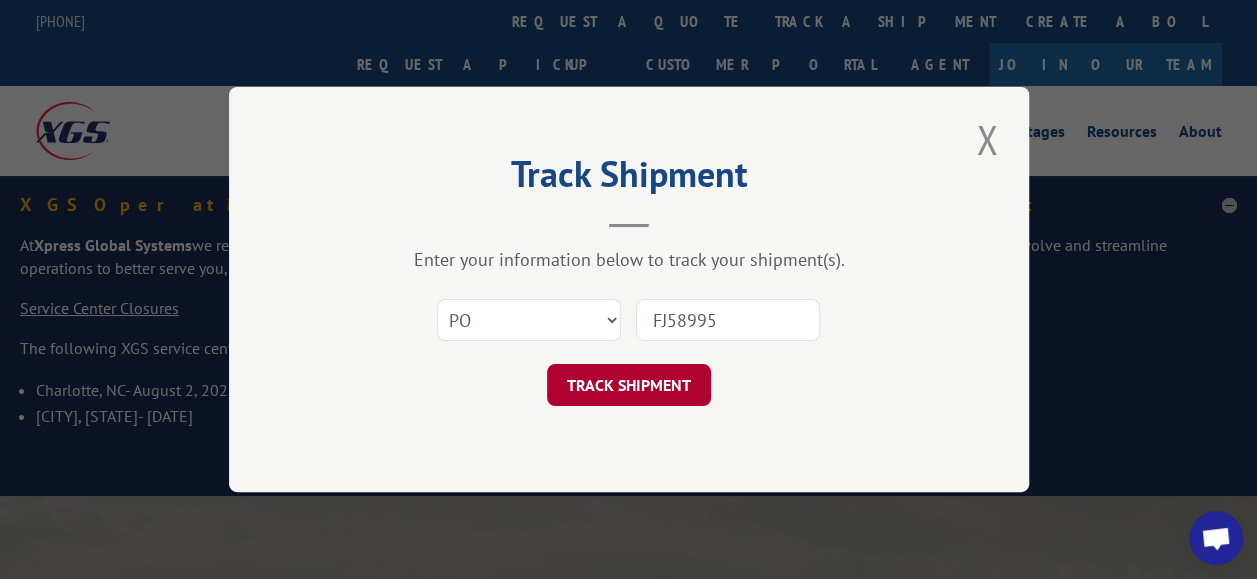type on "FJ58995" 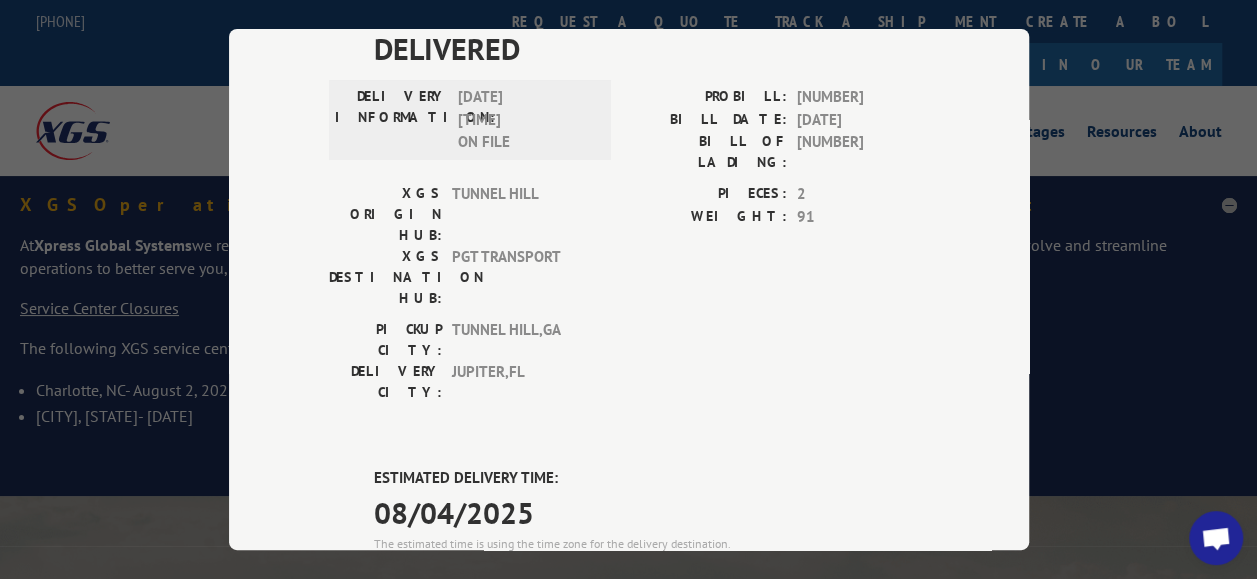 scroll, scrollTop: 0, scrollLeft: 0, axis: both 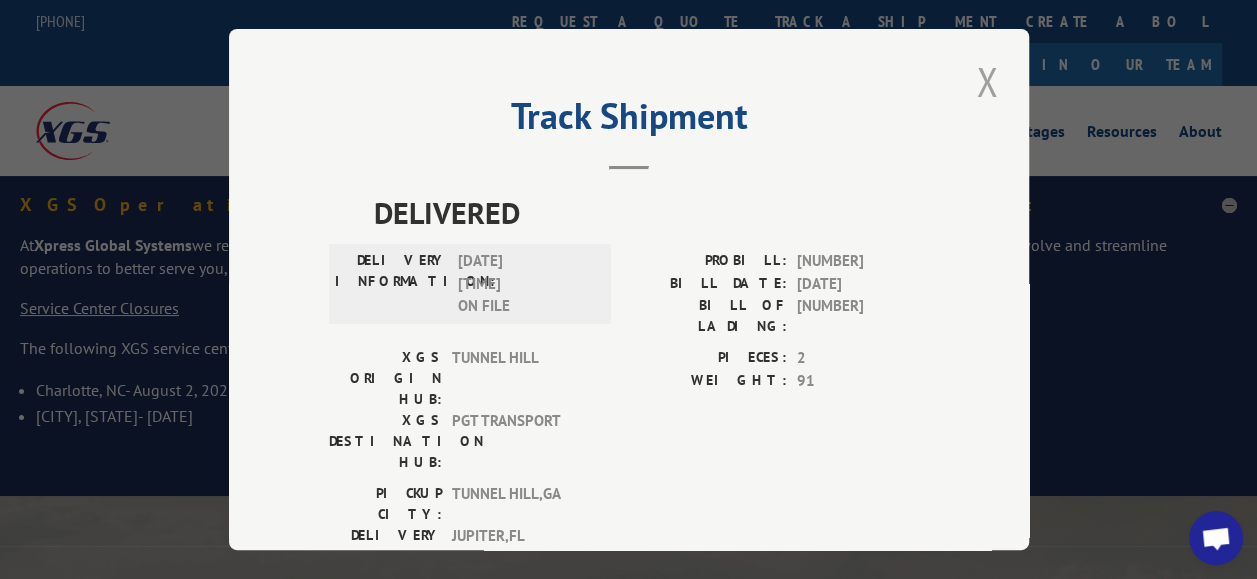 click at bounding box center [987, 81] 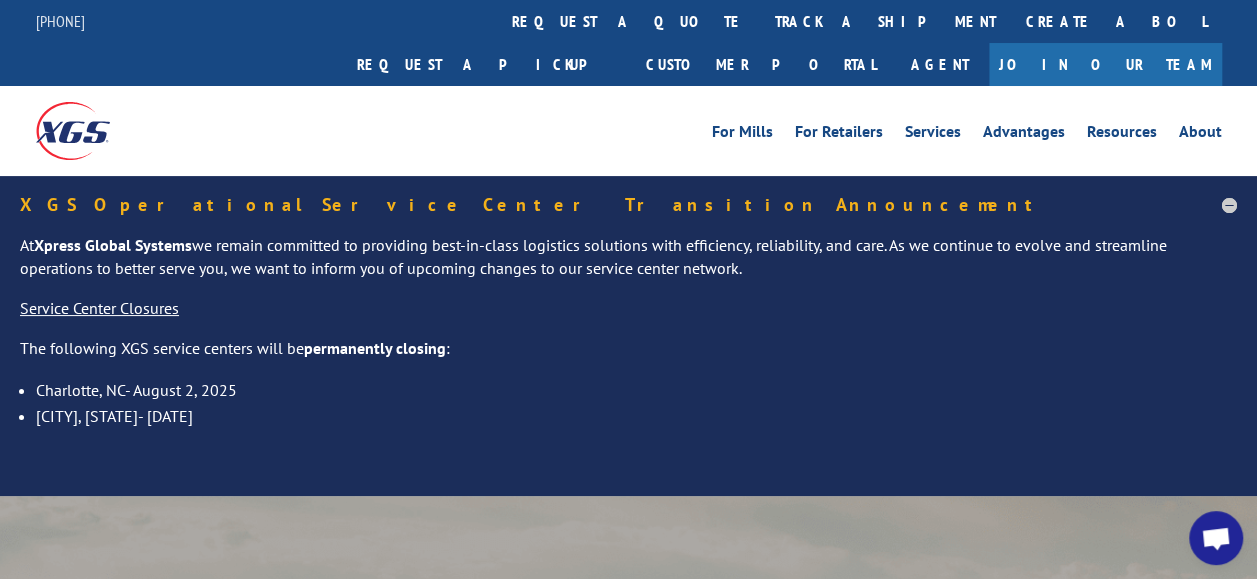 drag, startPoint x: 545, startPoint y: 16, endPoint x: 543, endPoint y: 40, distance: 24.083189 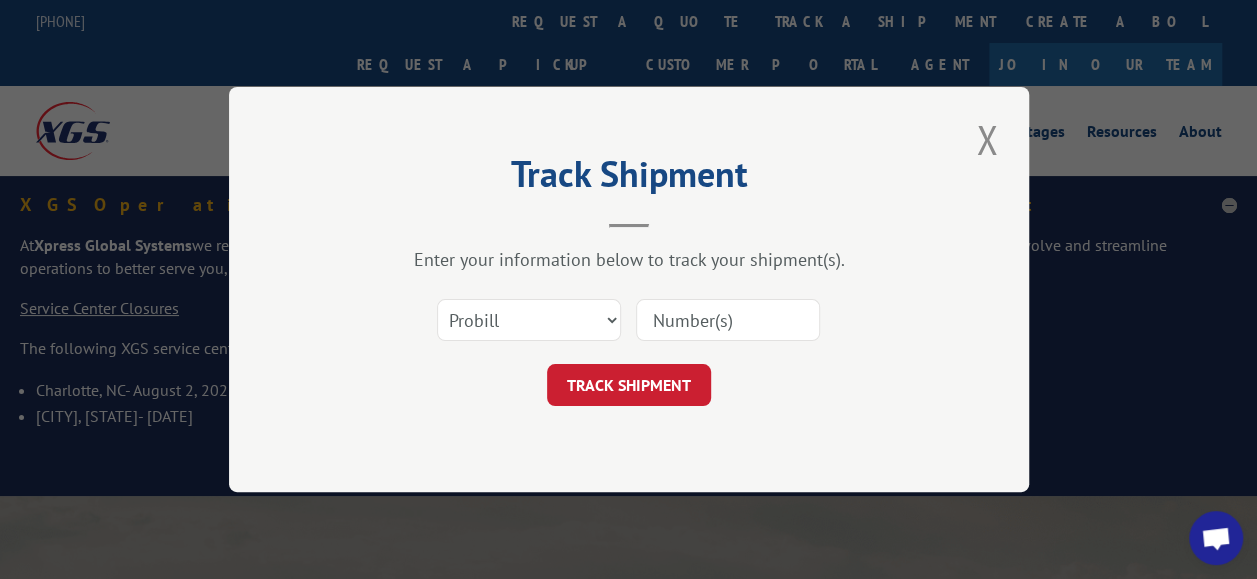 scroll, scrollTop: 0, scrollLeft: 0, axis: both 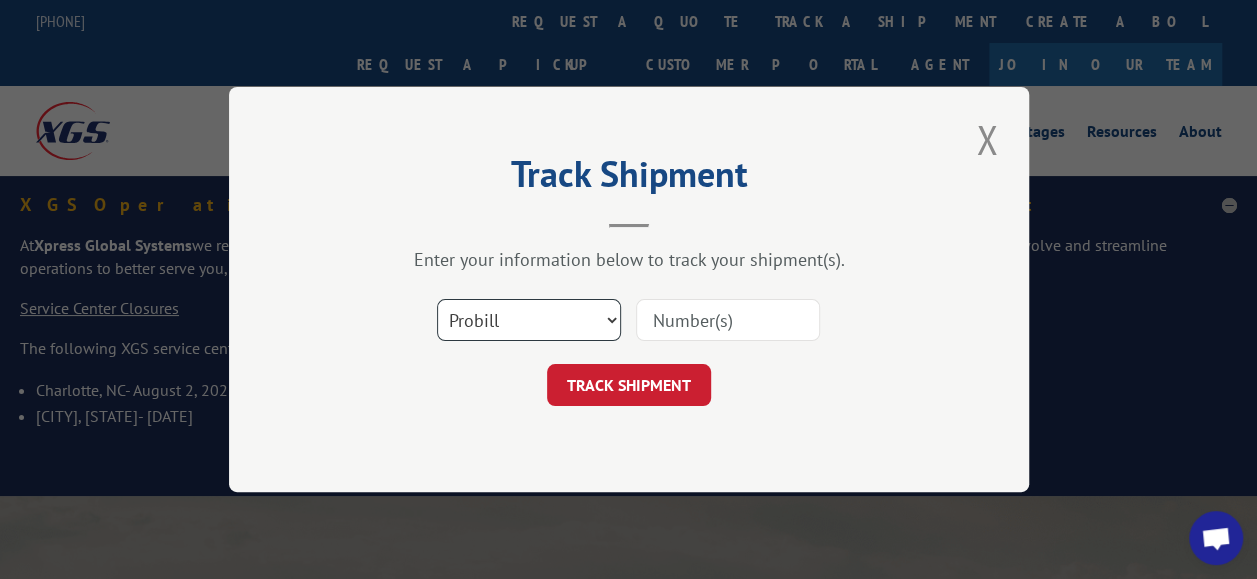 click on "Select category... Probill BOL PO" at bounding box center (529, 320) 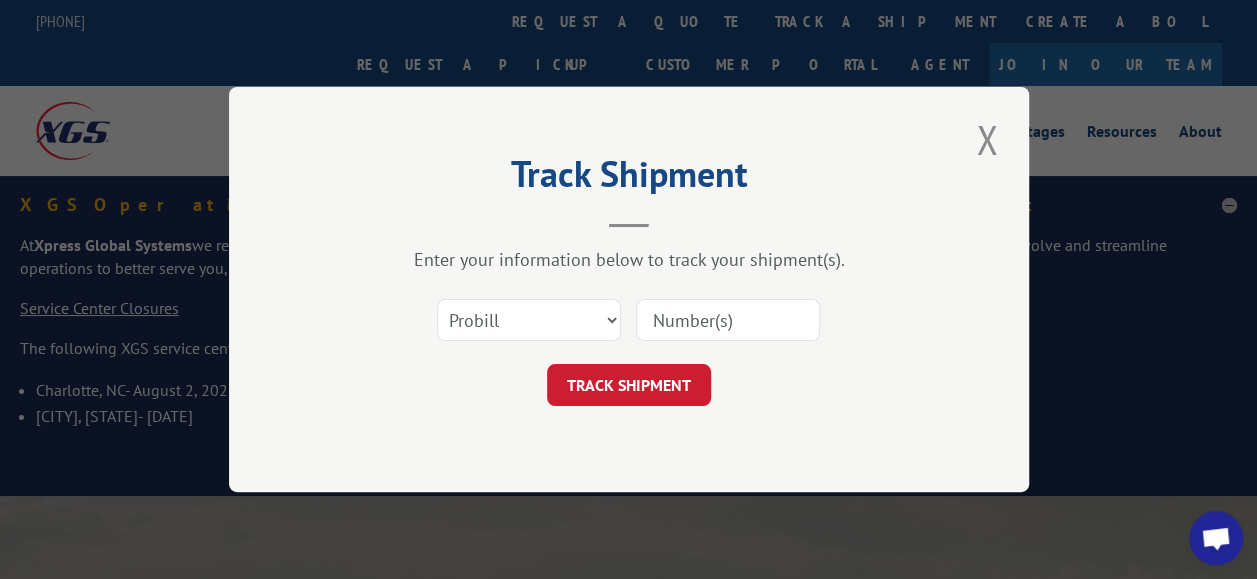 click at bounding box center (728, 320) 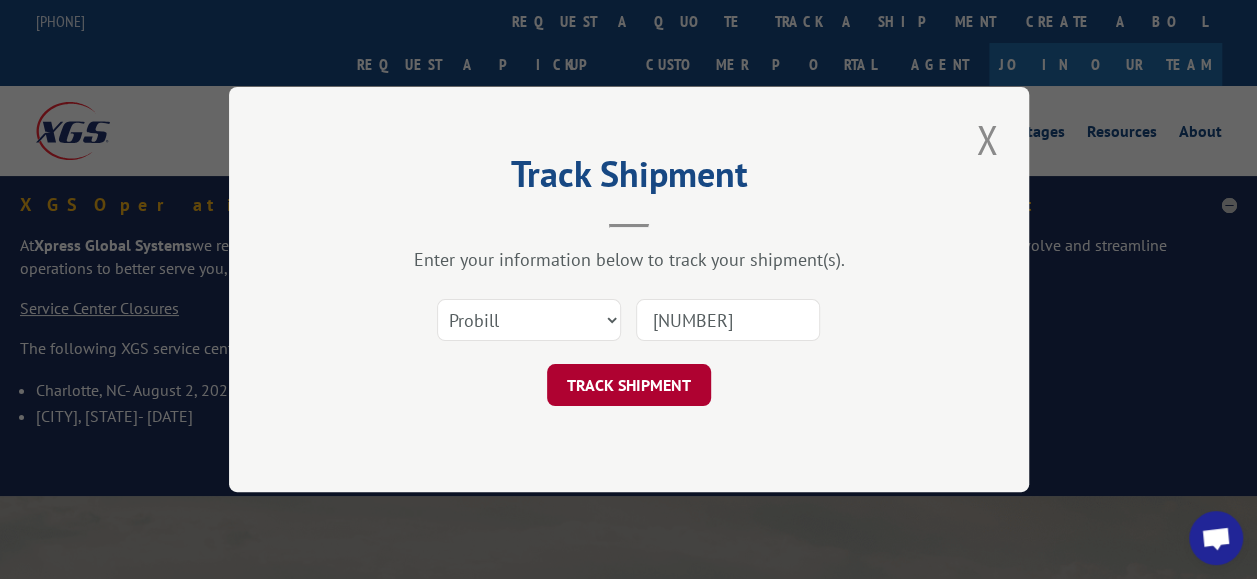 type on "[NUMBER]" 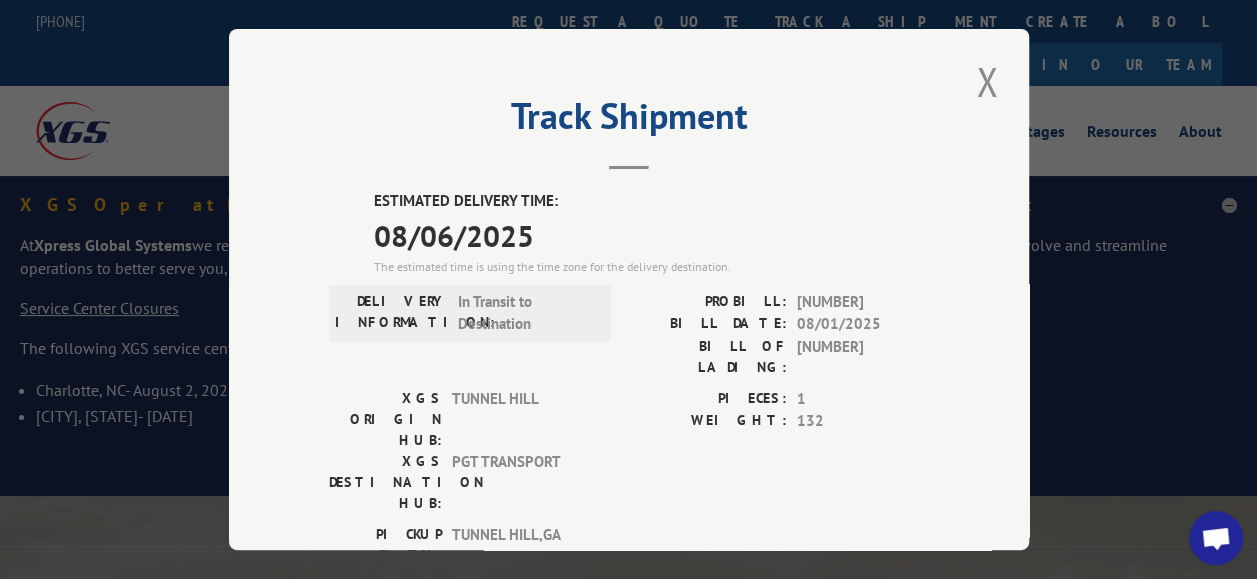 drag, startPoint x: 352, startPoint y: 95, endPoint x: 424, endPoint y: 99, distance: 72.11102 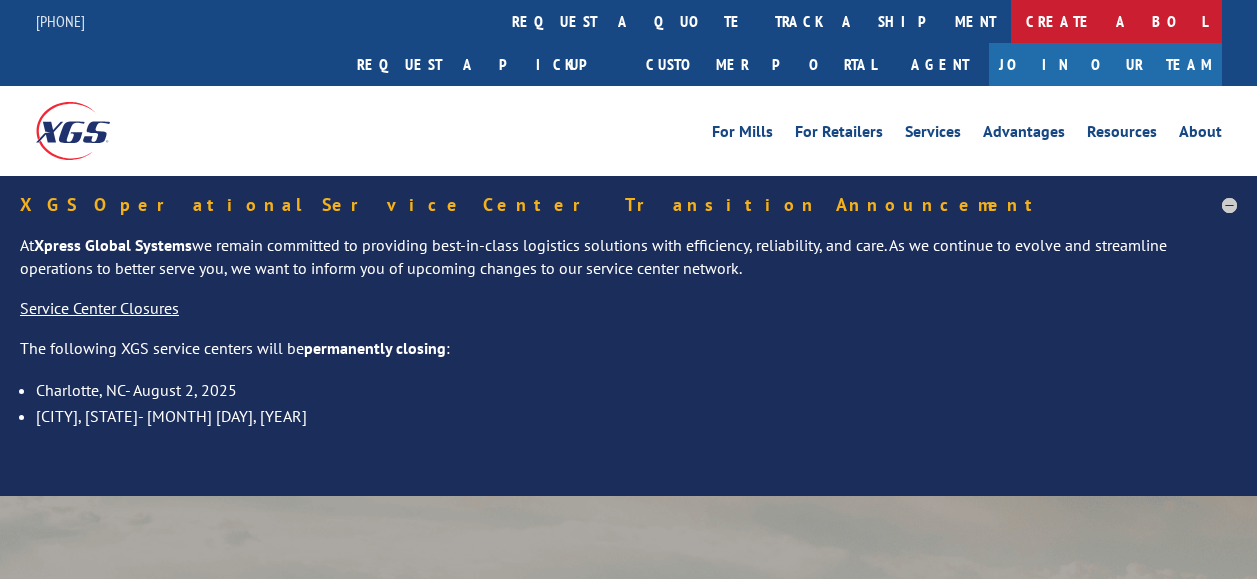 scroll, scrollTop: 0, scrollLeft: 0, axis: both 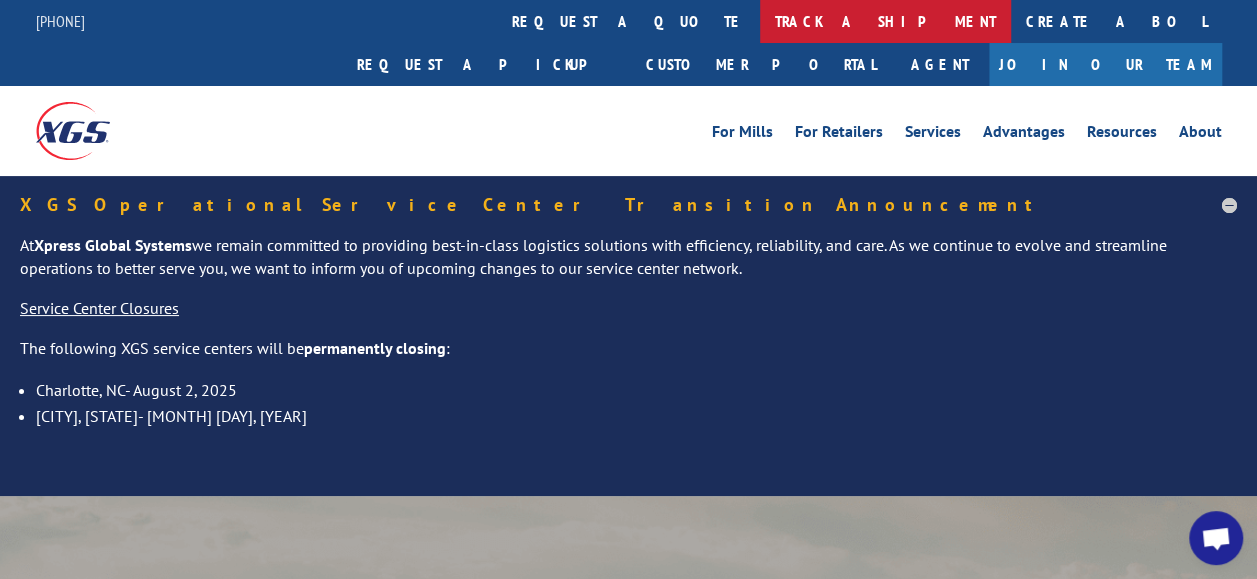 click on "track a shipment" at bounding box center [885, 21] 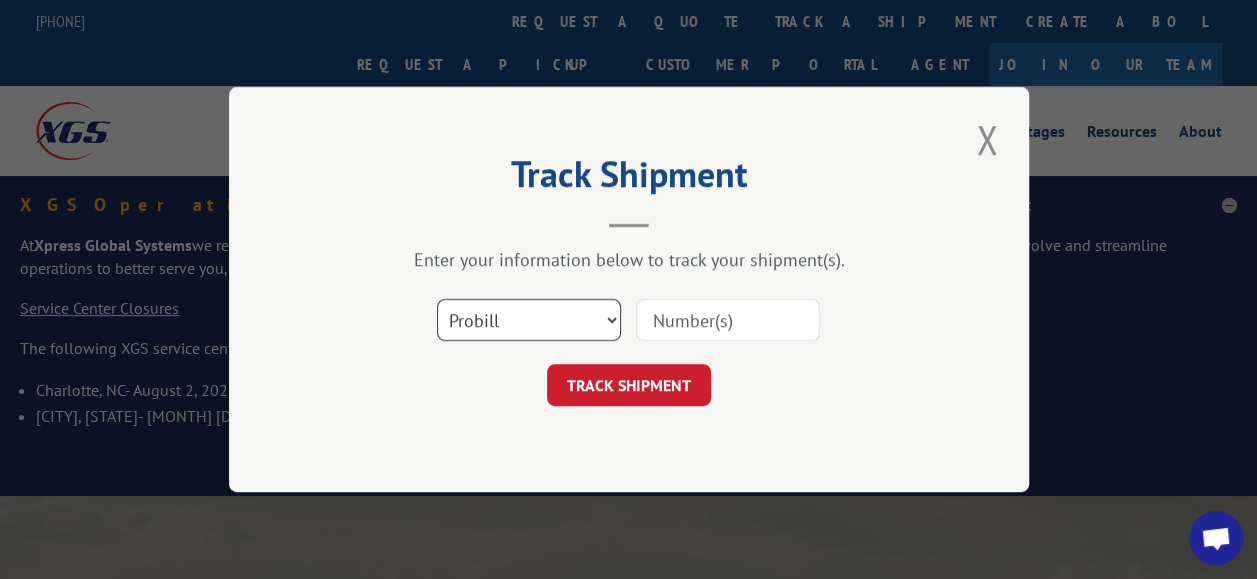 click on "Select category... Probill BOL PO" at bounding box center (529, 320) 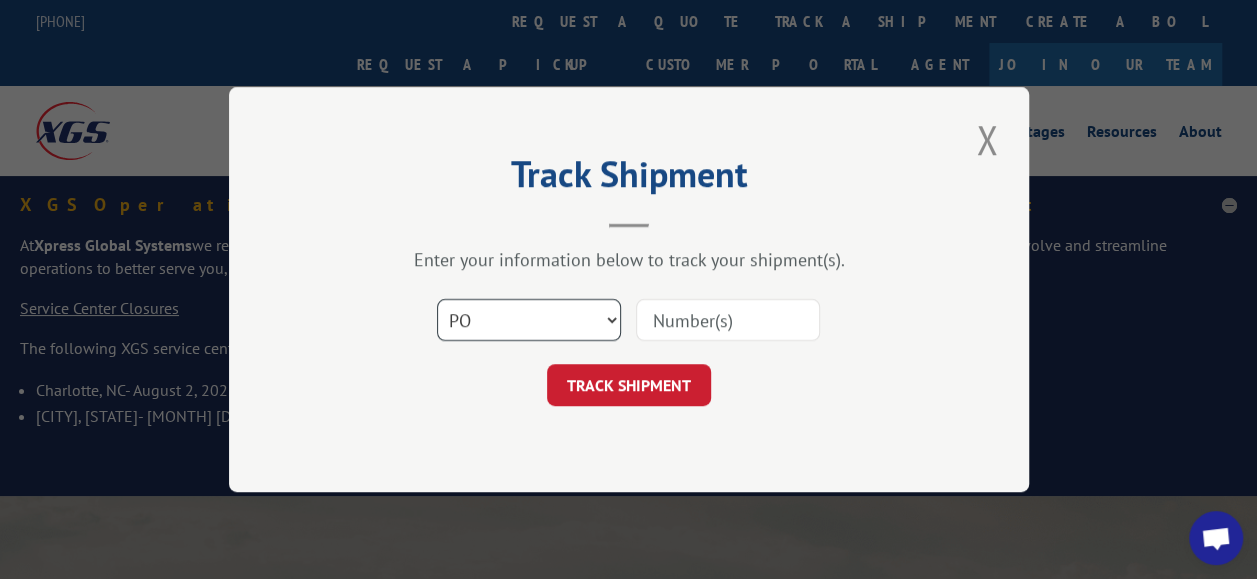 click on "Select category... Probill BOL PO" at bounding box center [529, 320] 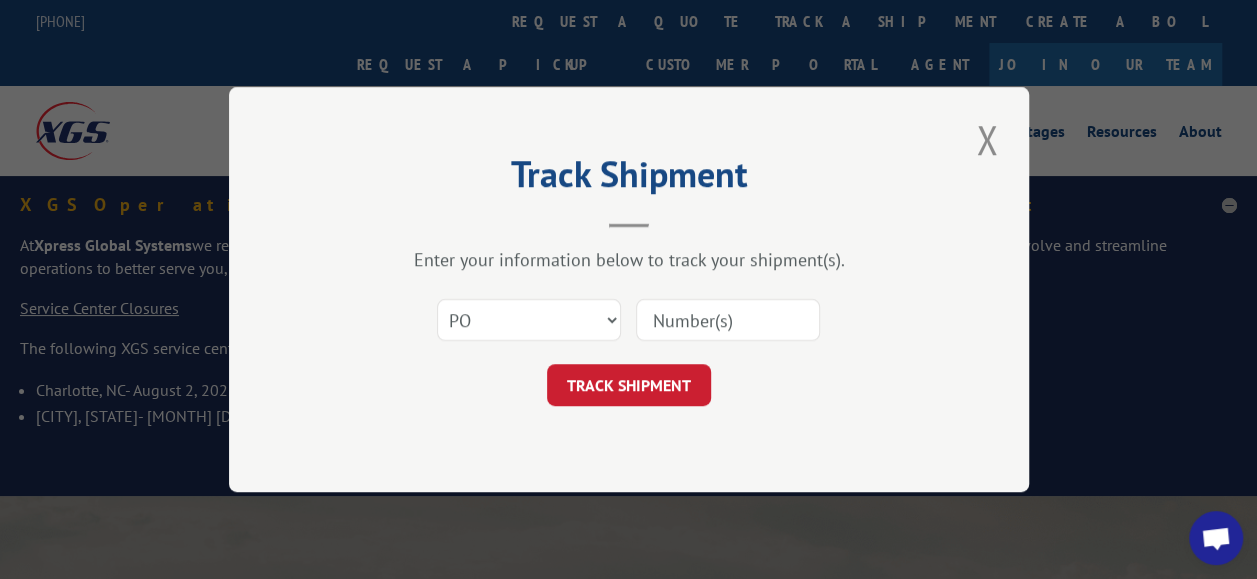 click at bounding box center (728, 320) 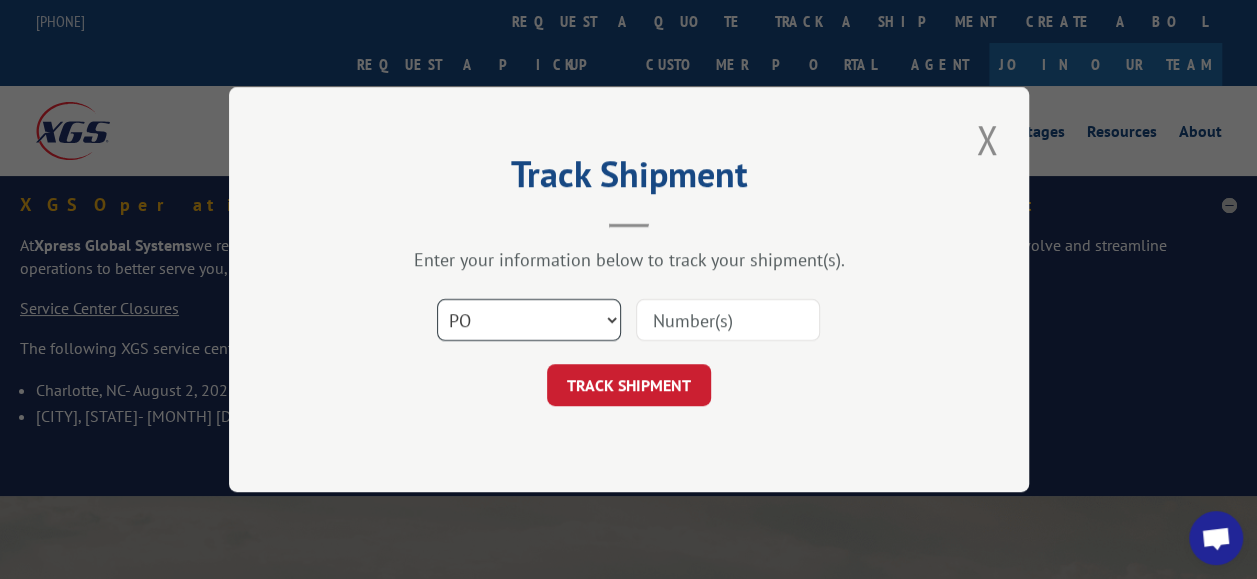 click on "Select category... Probill BOL PO" at bounding box center [529, 320] 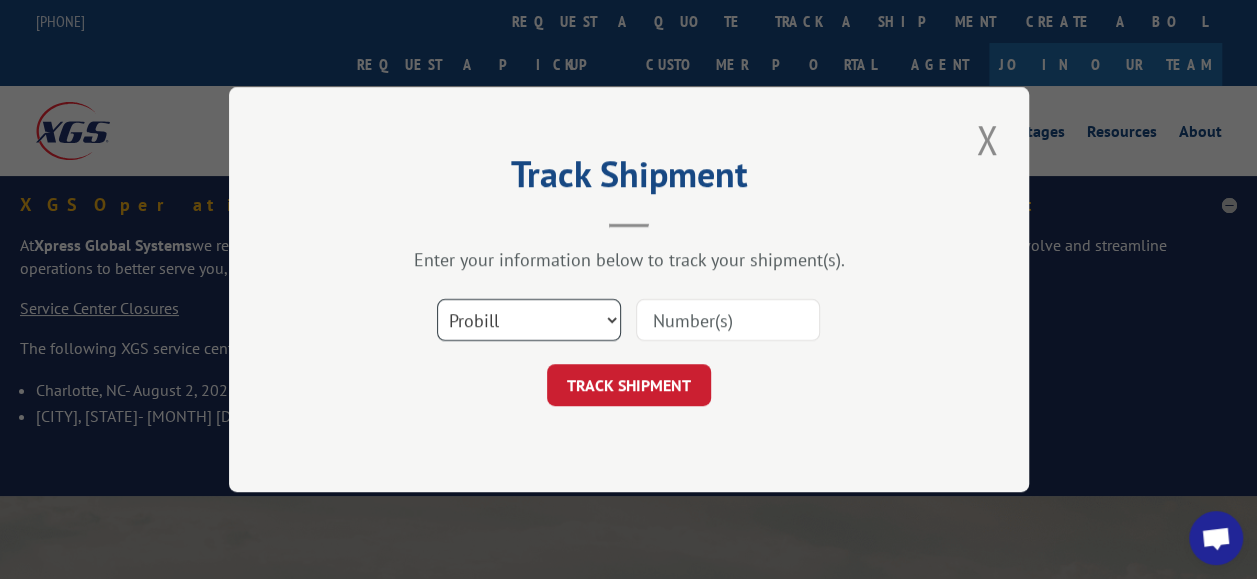 click on "Select category... Probill BOL PO" at bounding box center [529, 320] 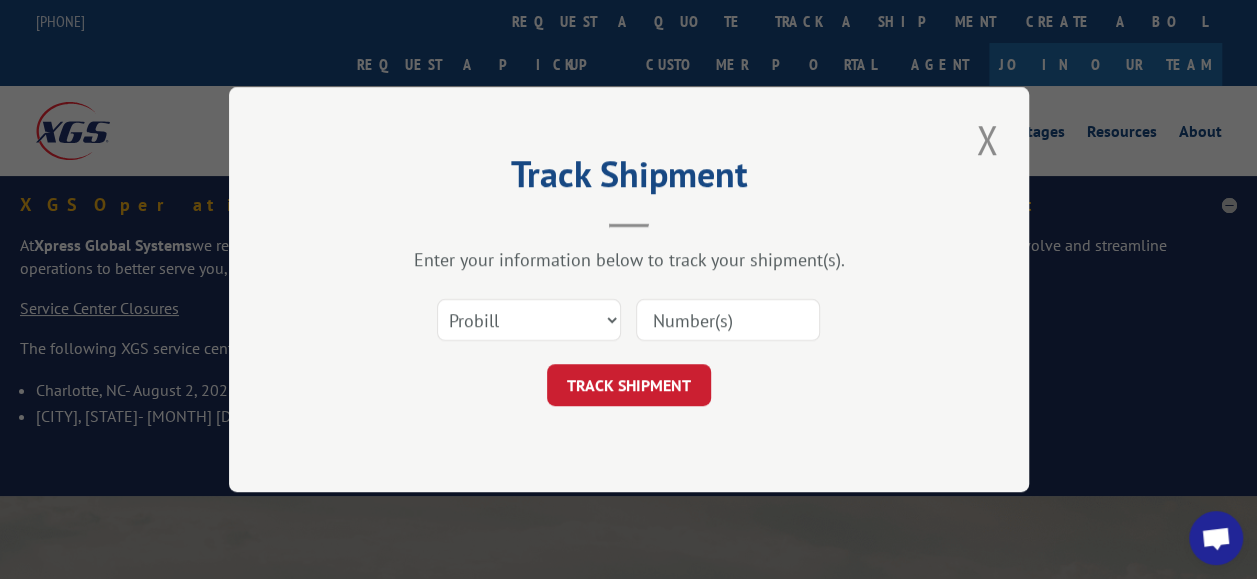 drag, startPoint x: 694, startPoint y: 308, endPoint x: 689, endPoint y: 320, distance: 13 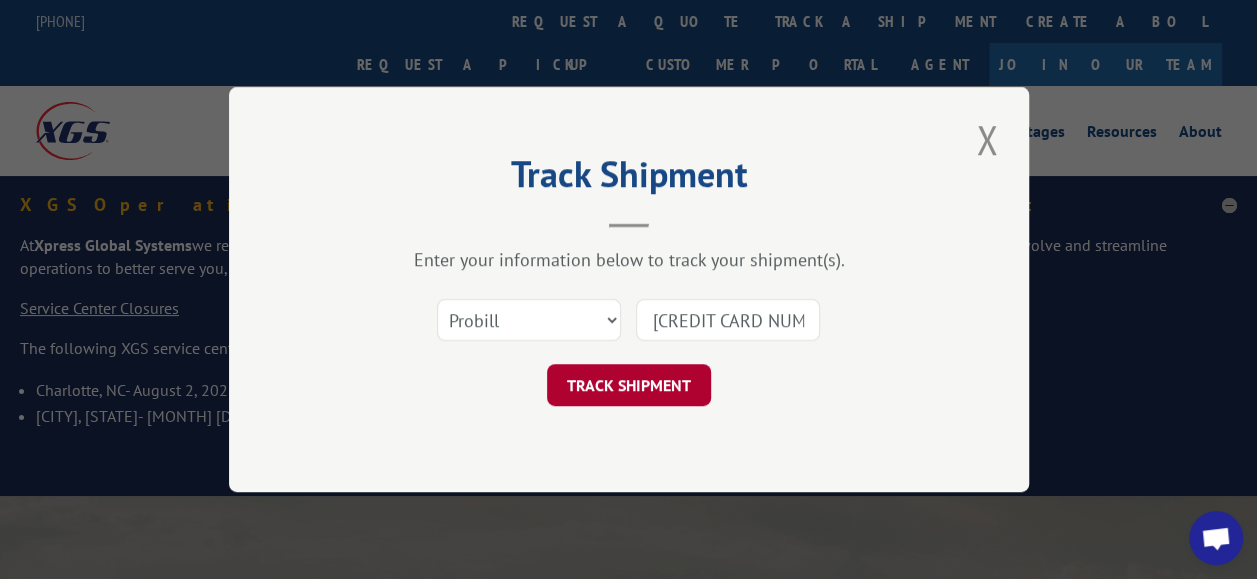 type on "[NUMBER]" 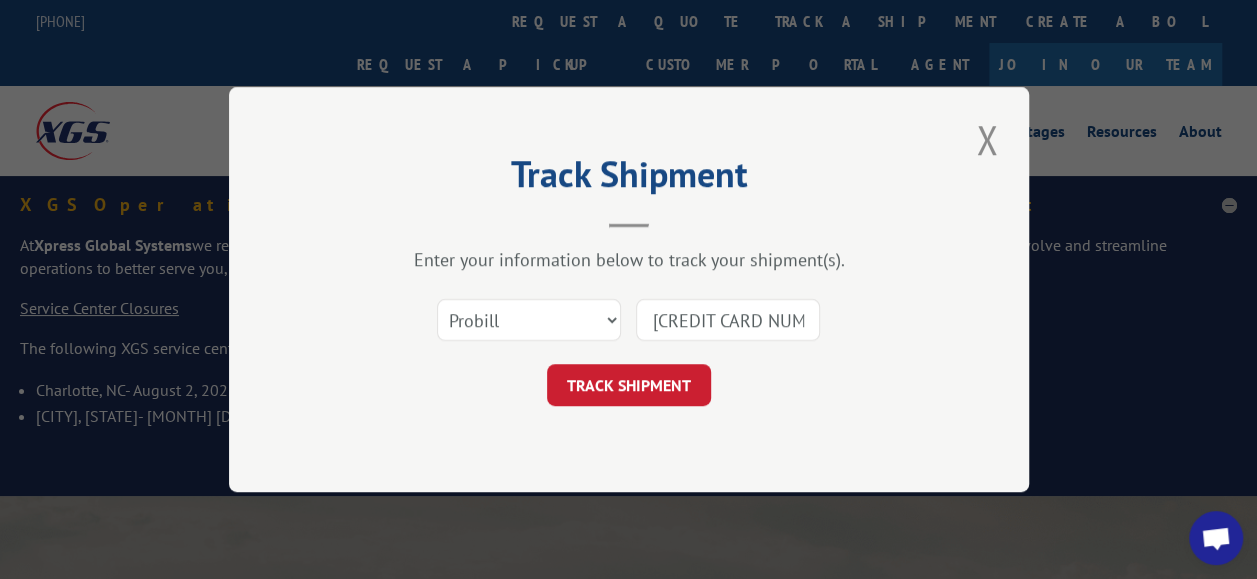click on "TRACK SHIPMENT" at bounding box center (629, 385) 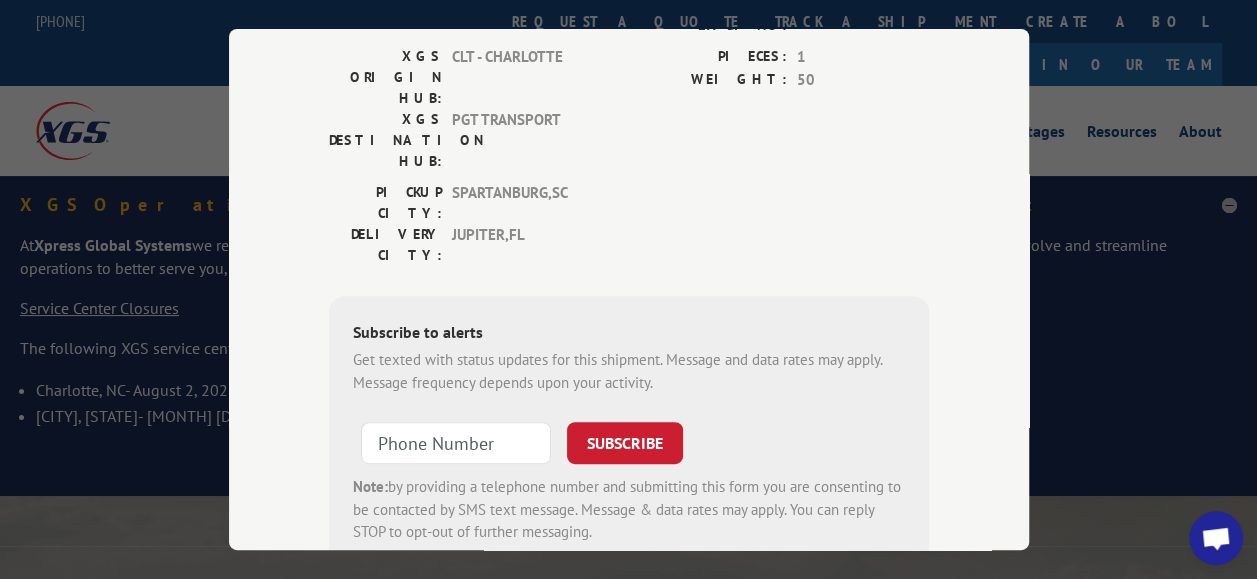 scroll, scrollTop: 0, scrollLeft: 0, axis: both 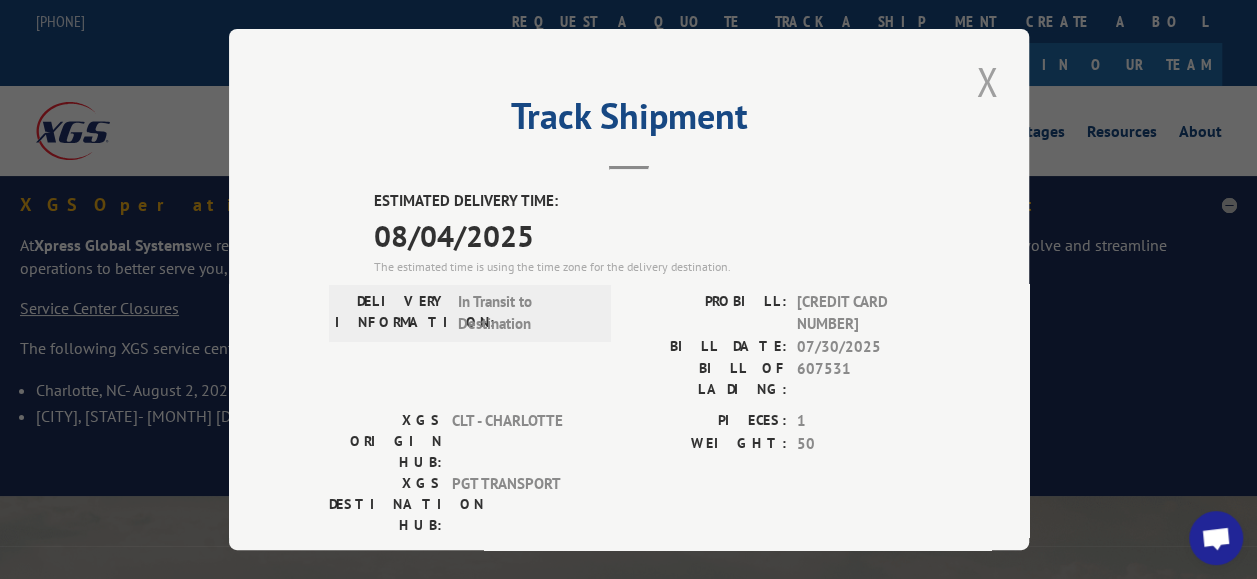 click at bounding box center [987, 81] 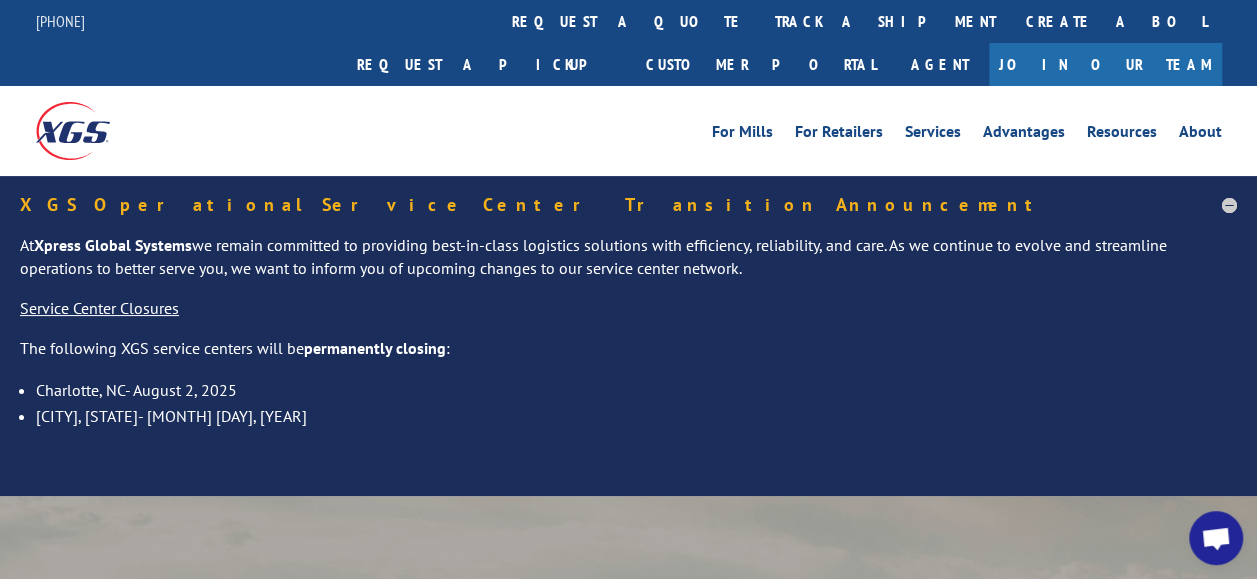 click on "[CITY], [STATE]- [DATE]" at bounding box center (636, 416) 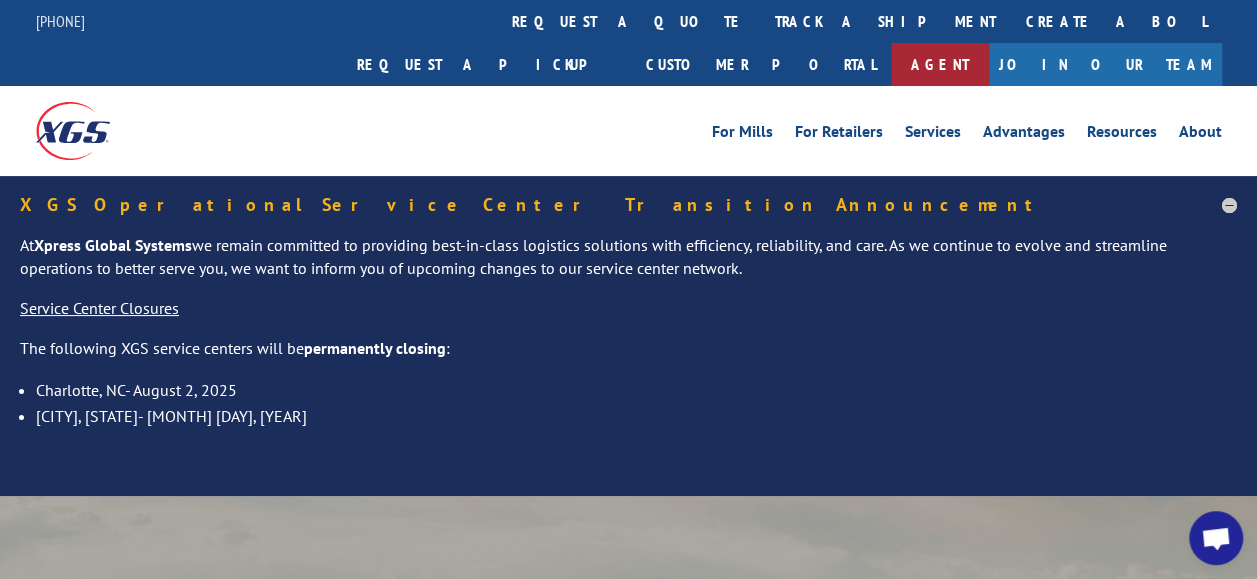 click on "Agent" at bounding box center (940, 64) 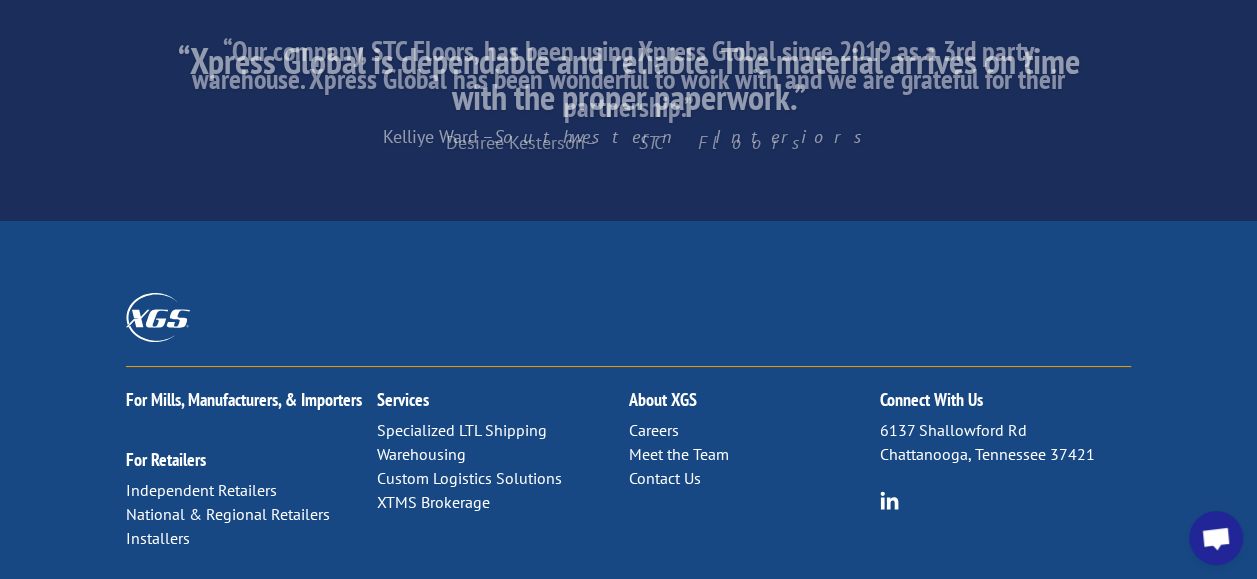scroll, scrollTop: 3718, scrollLeft: 0, axis: vertical 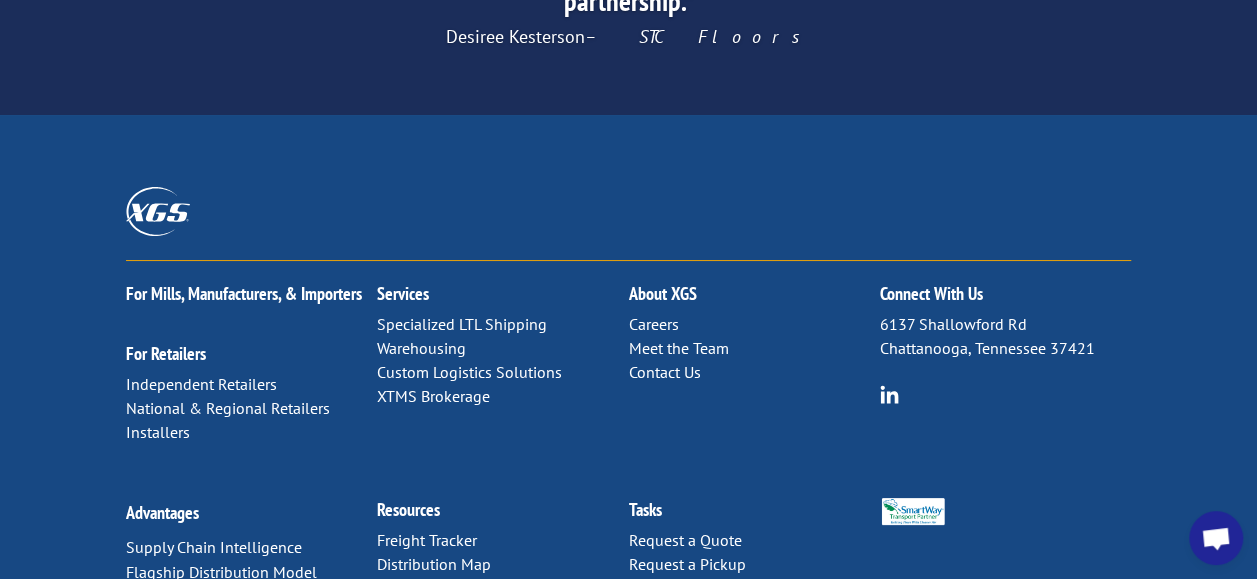 click on "Service Center Lookup" at bounding box center (703, 659) 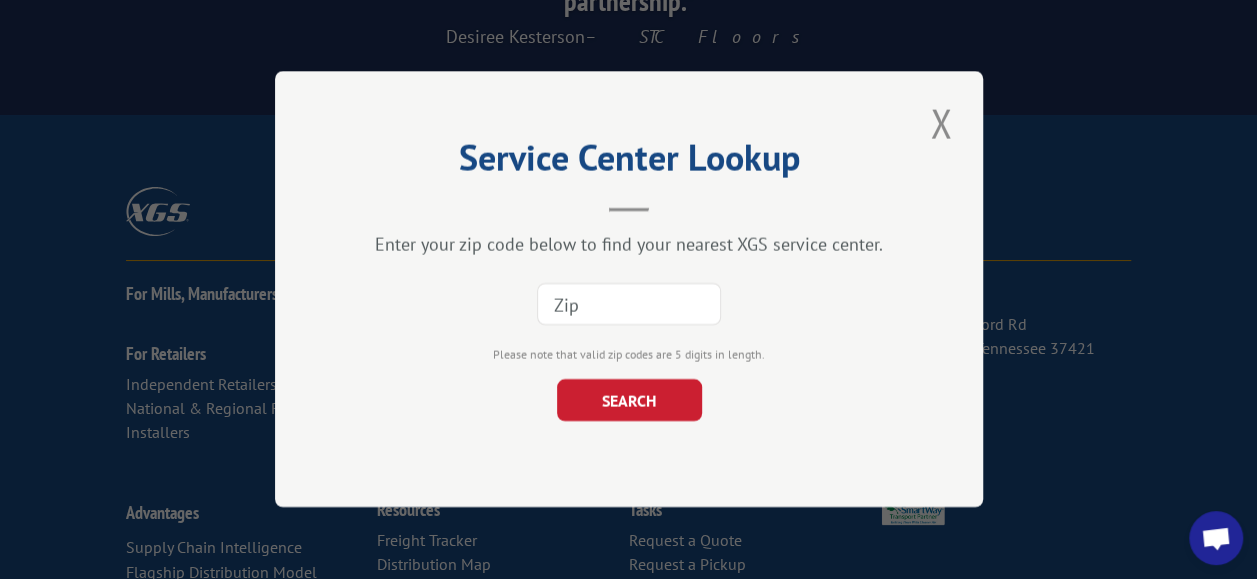 click at bounding box center (629, 305) 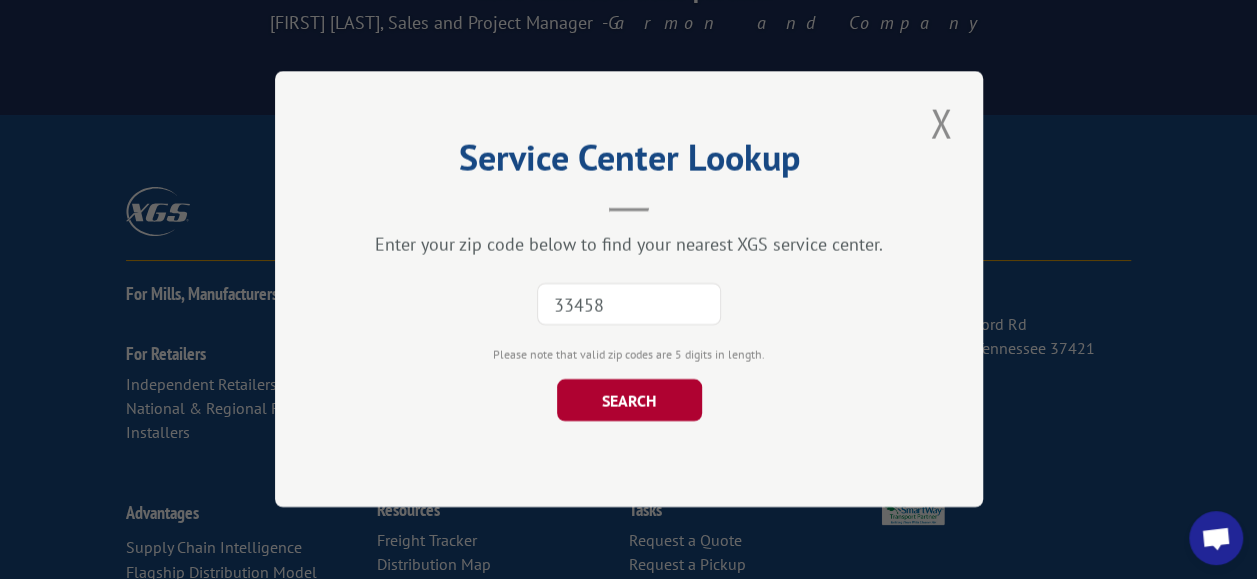 type on "33458" 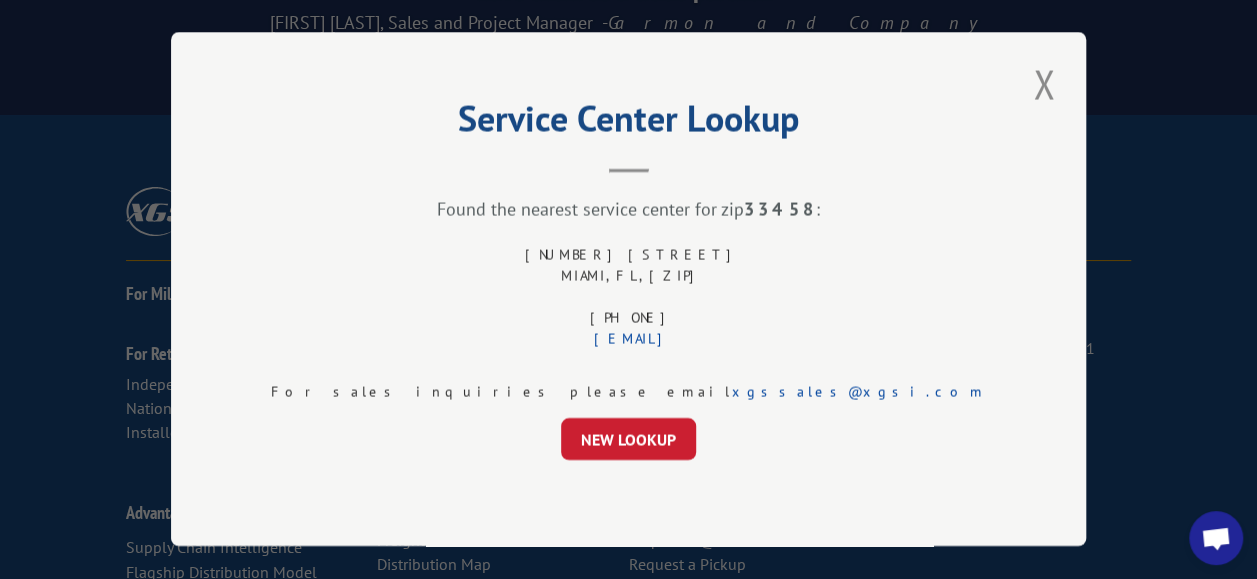 click on "11225 NW 131ST ST MIAMI ,  FL ,  33178 (844) 947-7447 xgsagtpgt@xgsi.com" at bounding box center (628, 297) 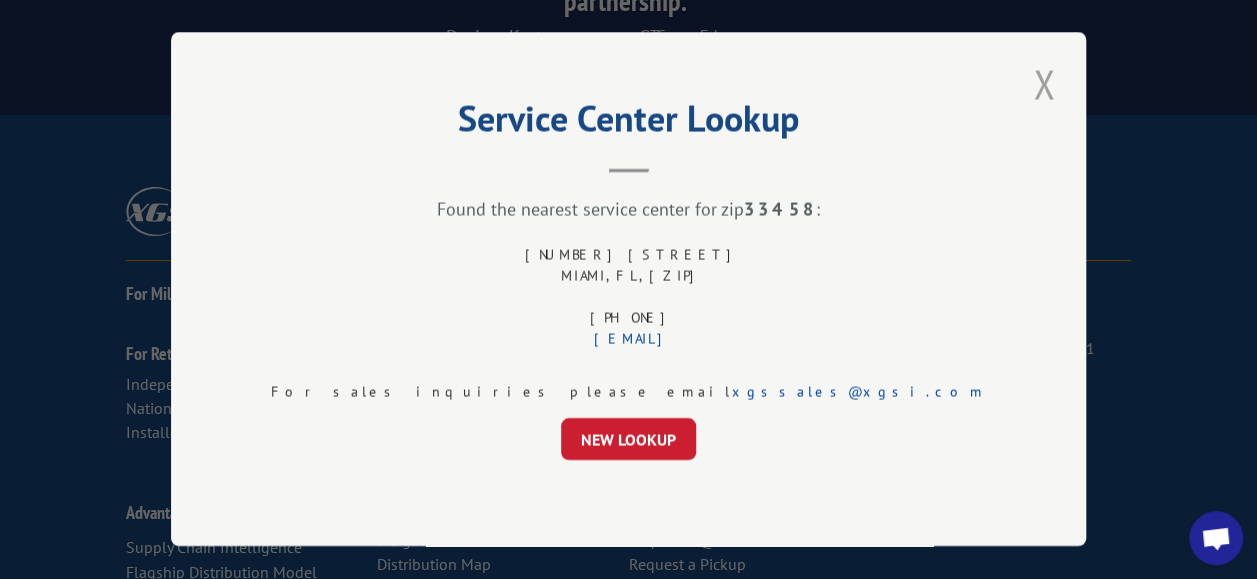 click at bounding box center [1044, 84] 